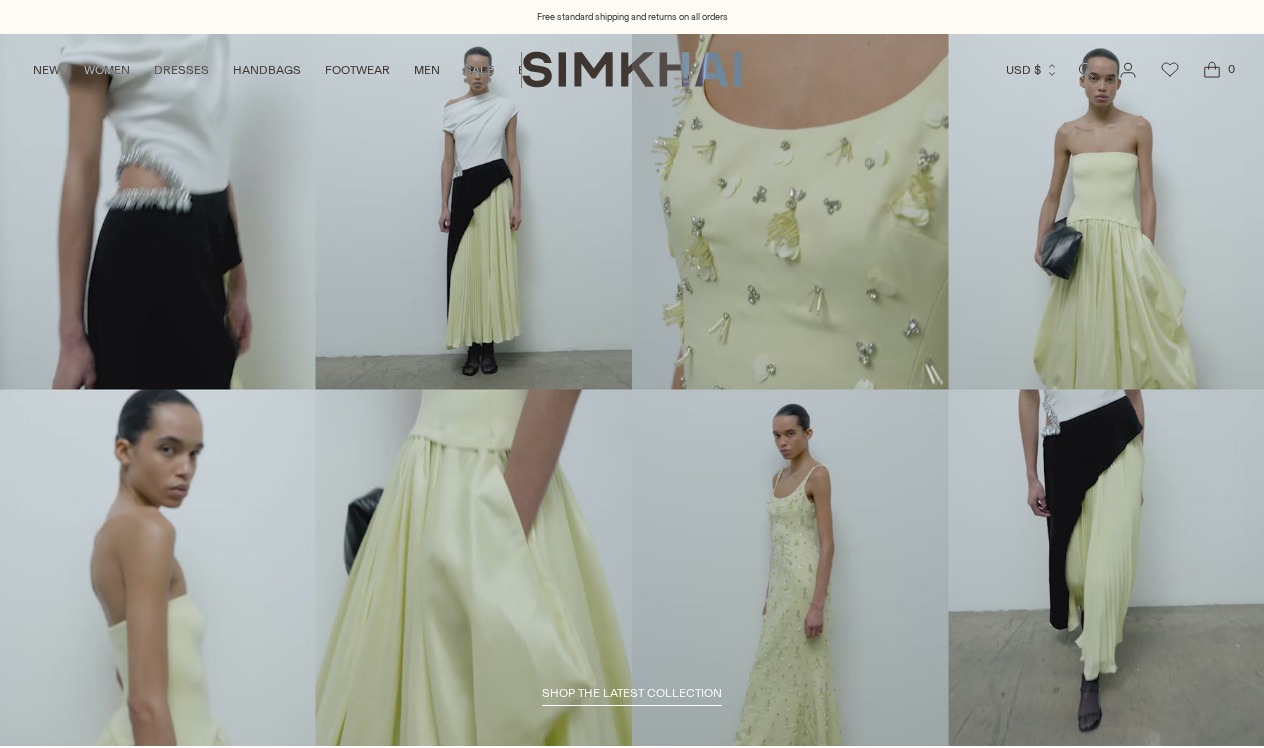 scroll, scrollTop: 0, scrollLeft: 0, axis: both 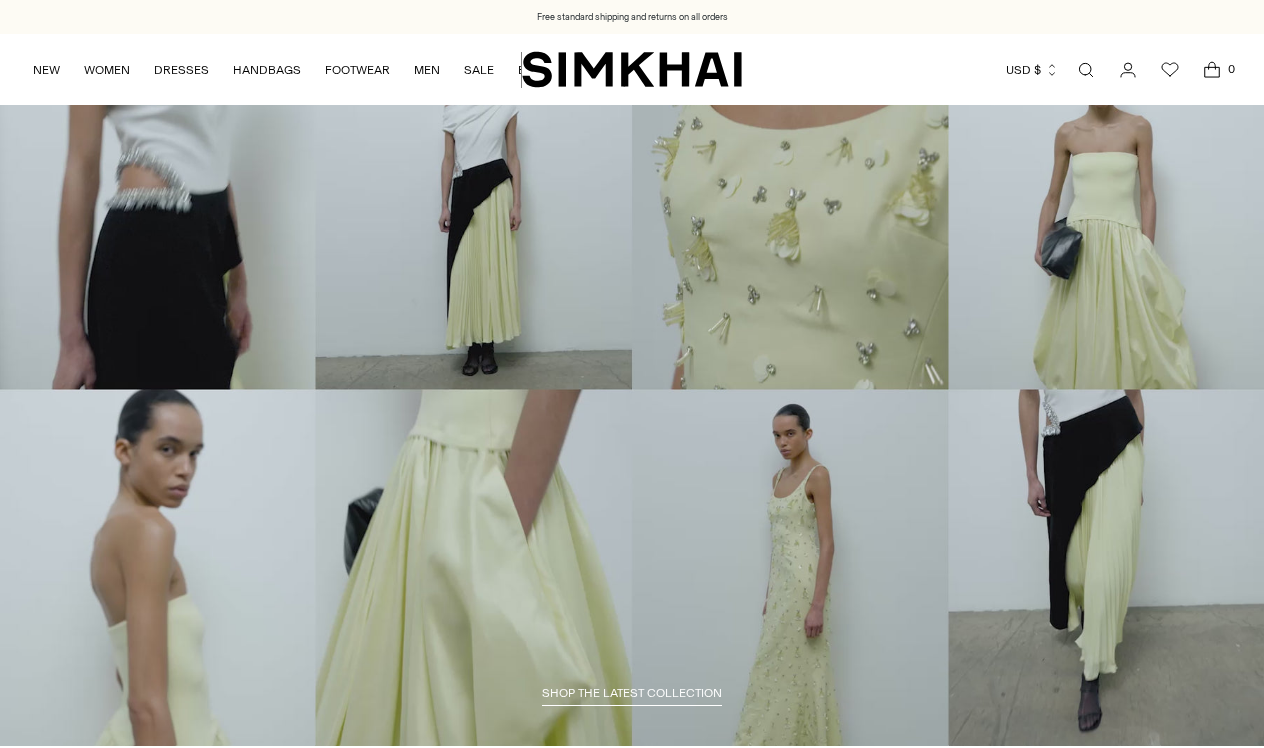 click 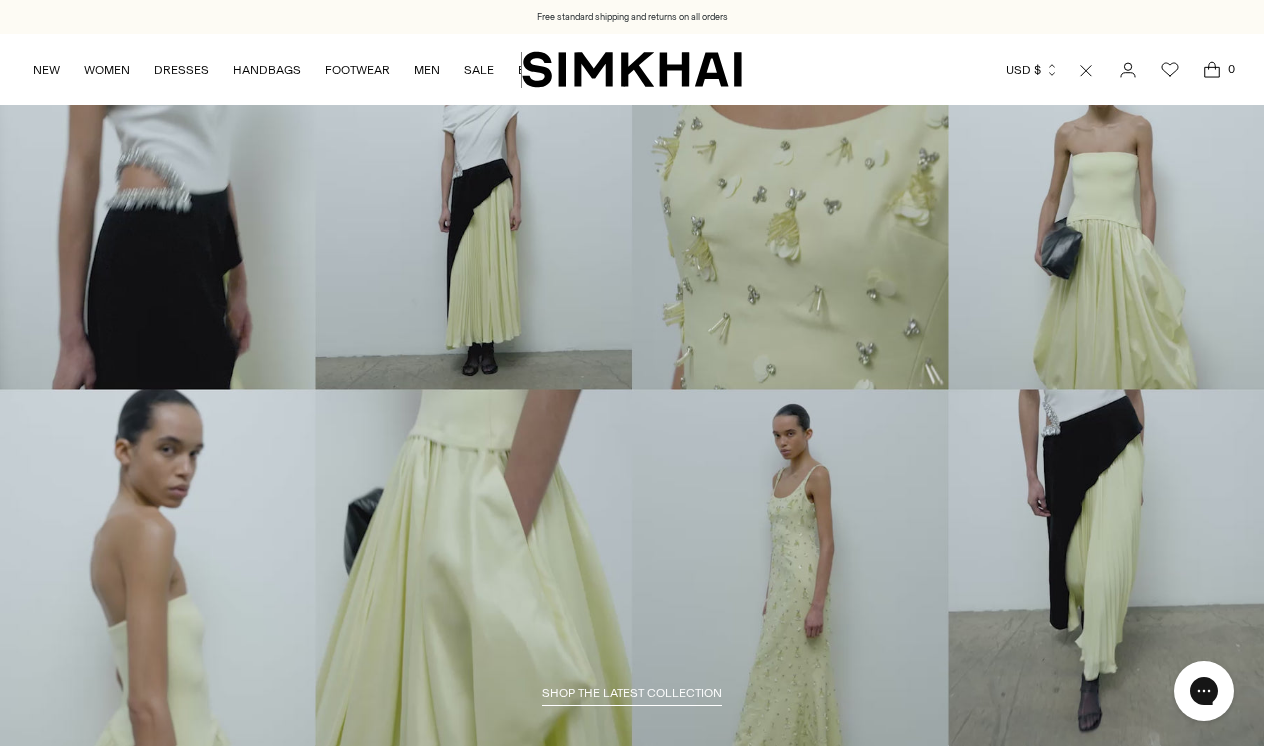 scroll, scrollTop: 0, scrollLeft: 0, axis: both 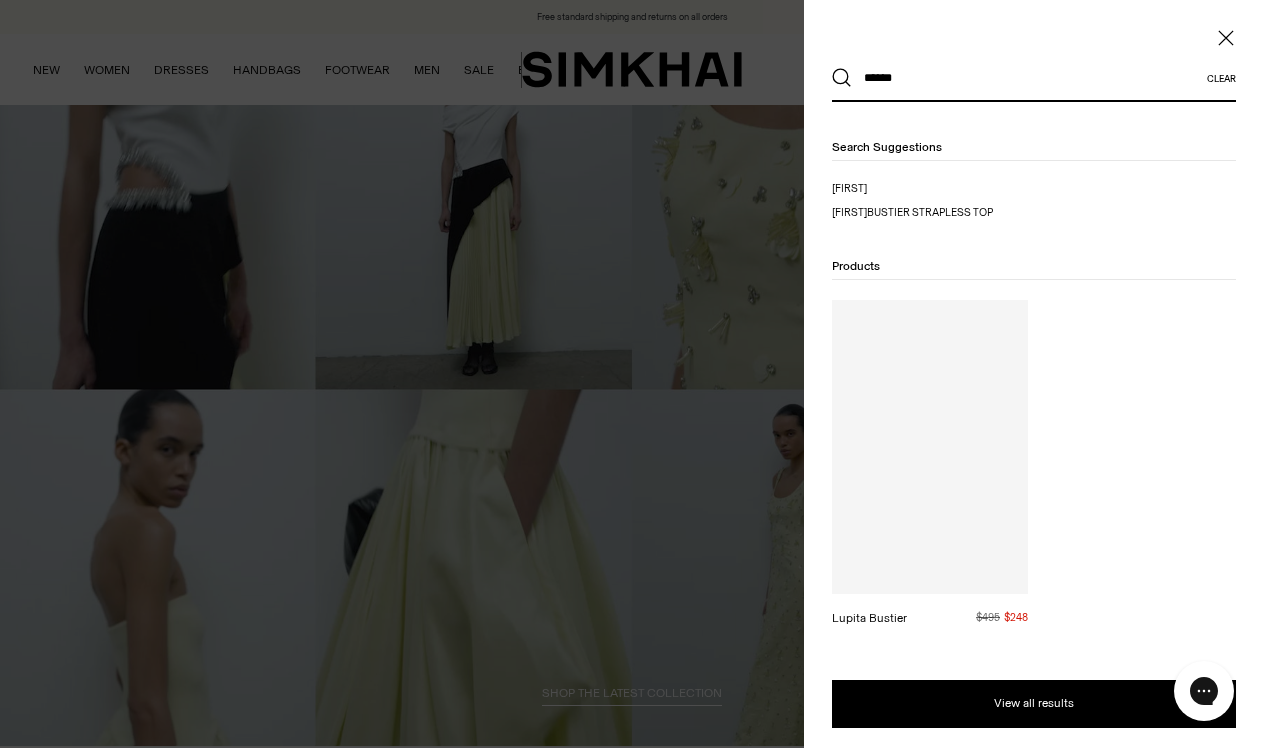 type on "******" 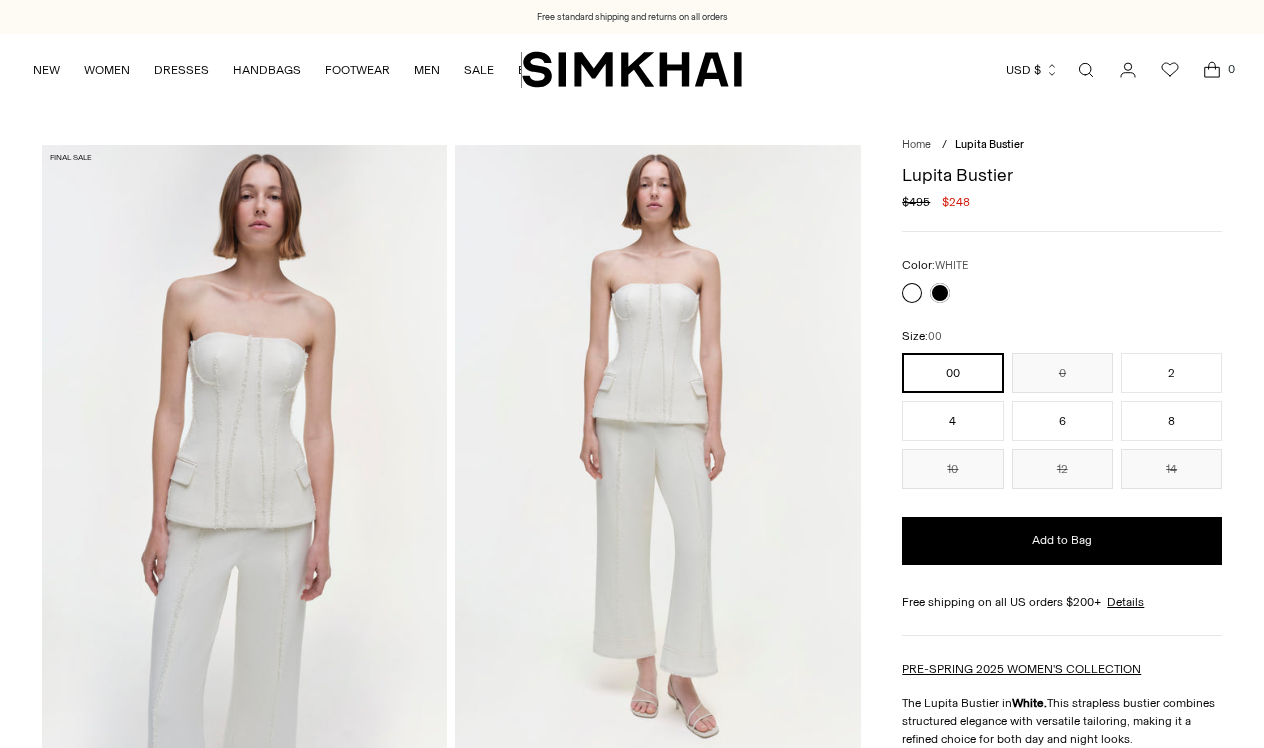 scroll, scrollTop: 0, scrollLeft: 0, axis: both 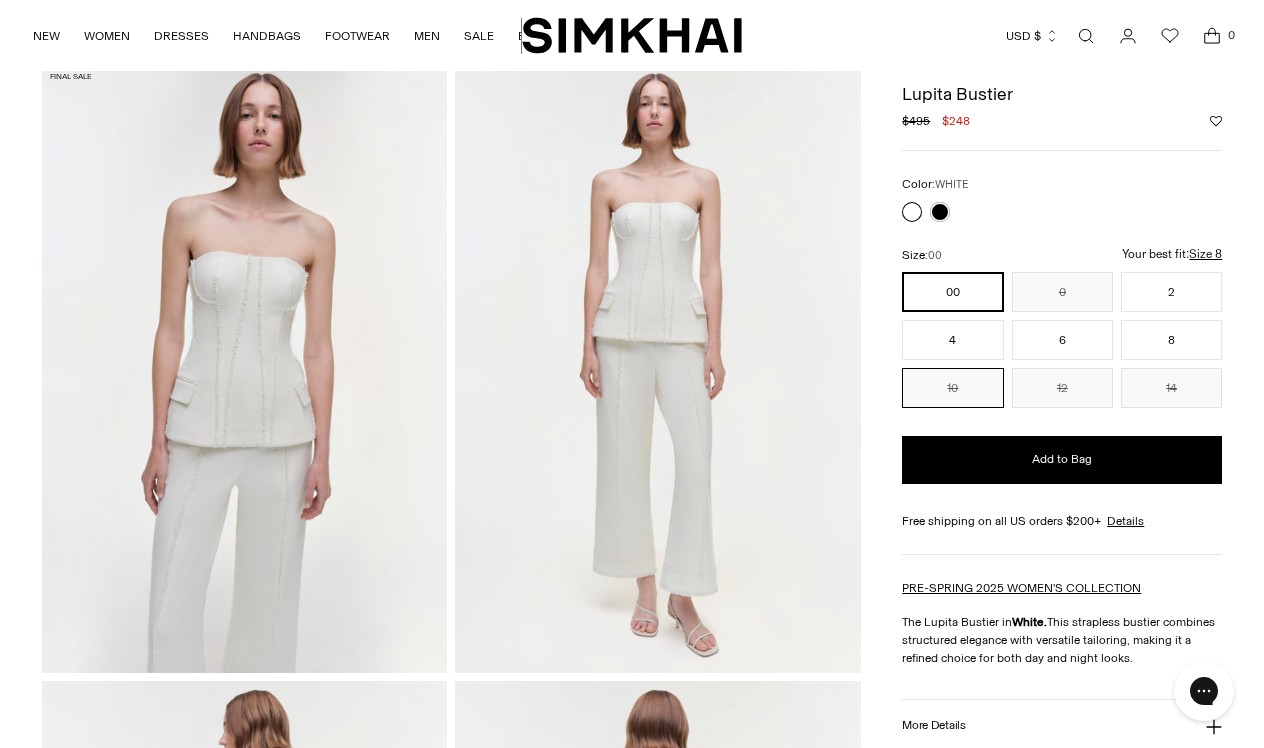 click on "10" at bounding box center [952, 388] 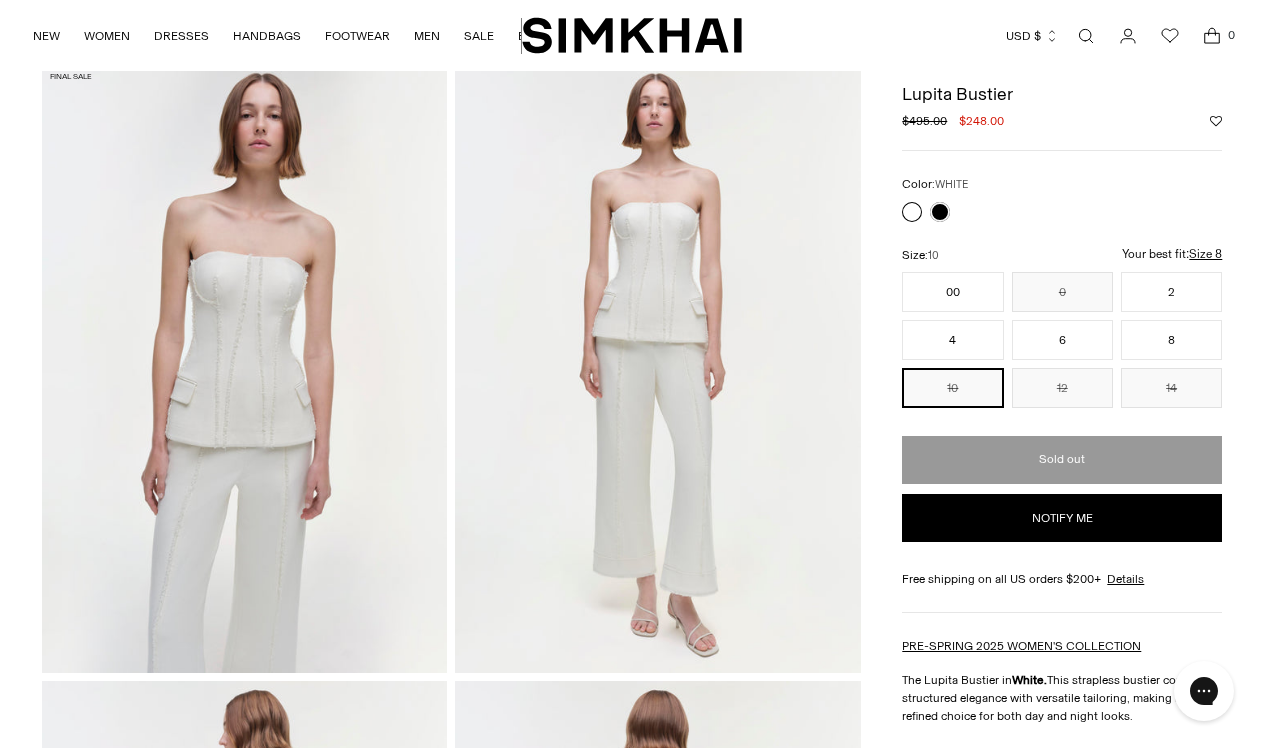 click on "Notify me" at bounding box center (1062, 518) 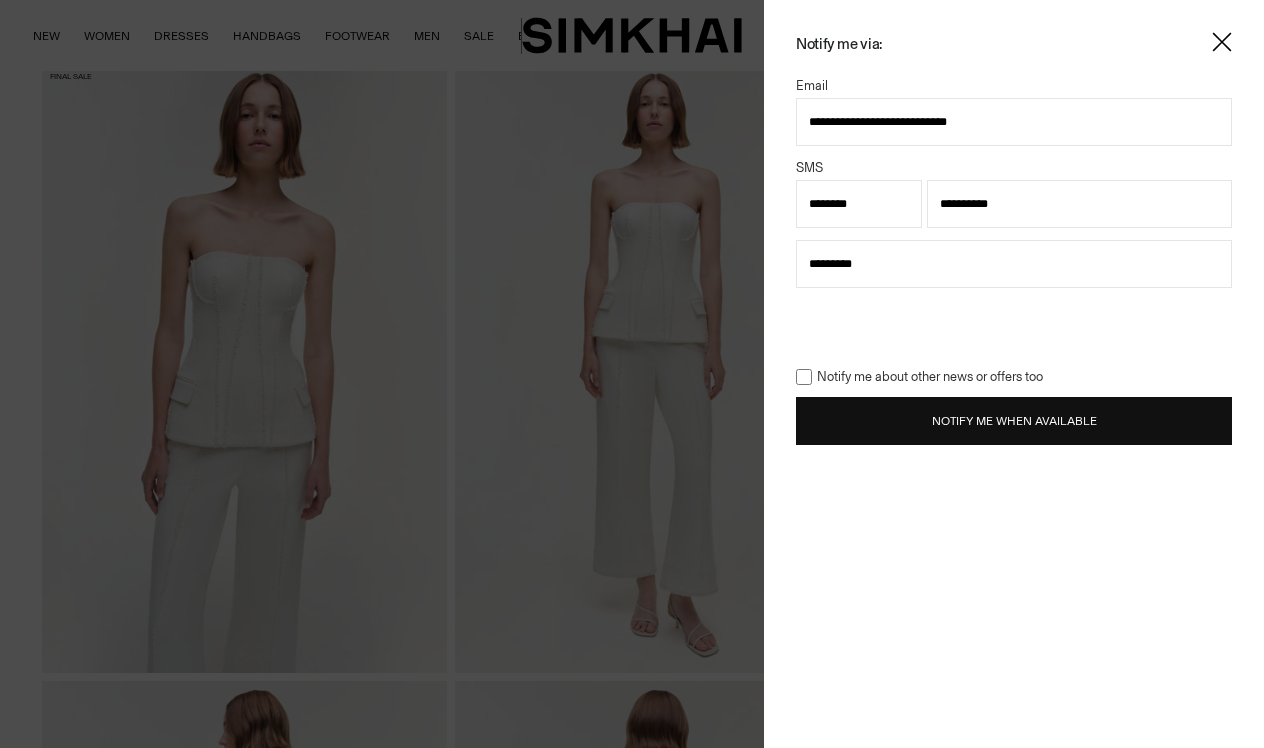 click on "Notify Me When Available" at bounding box center [1014, 421] 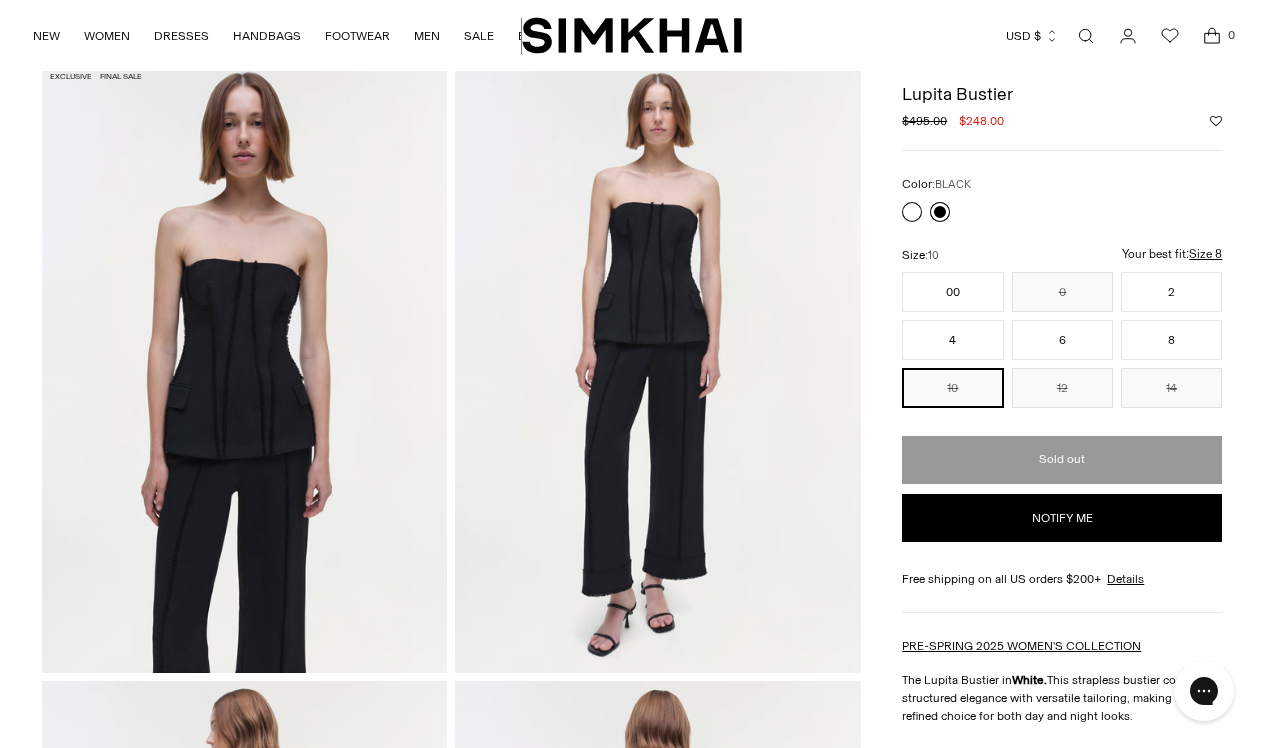 click at bounding box center (940, 212) 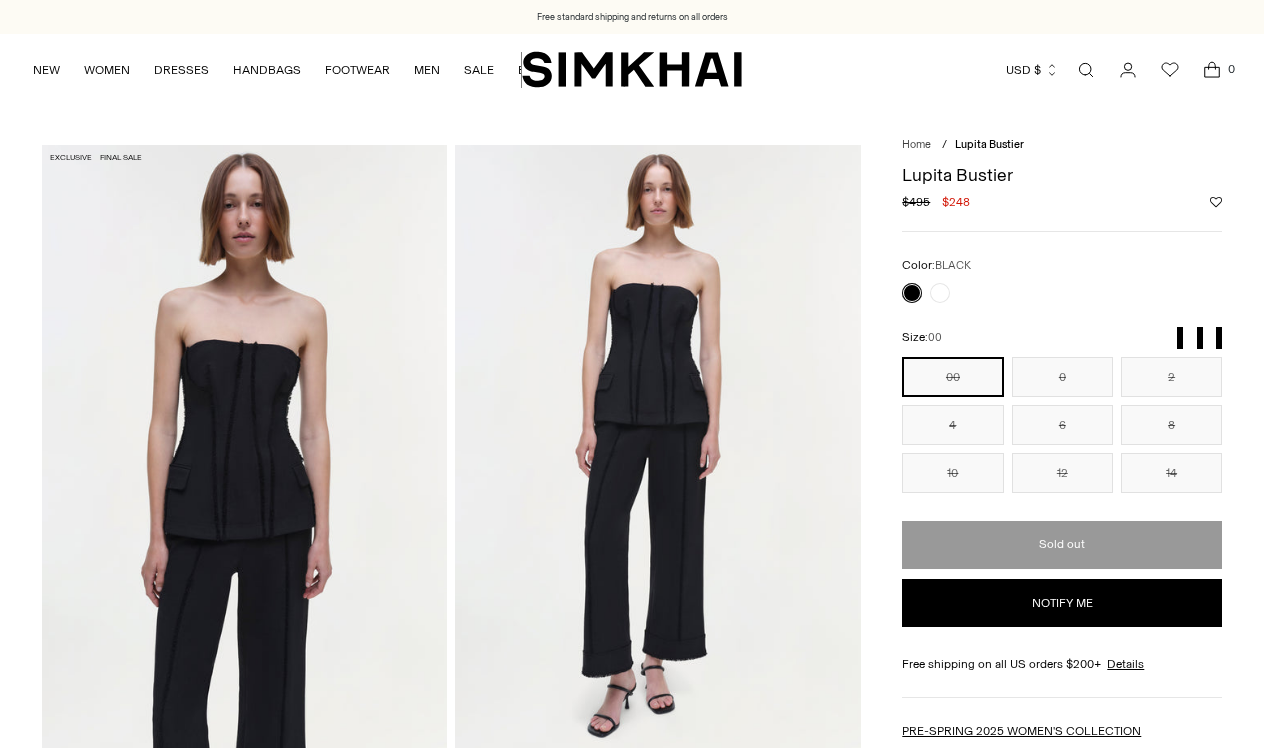 scroll, scrollTop: 0, scrollLeft: 0, axis: both 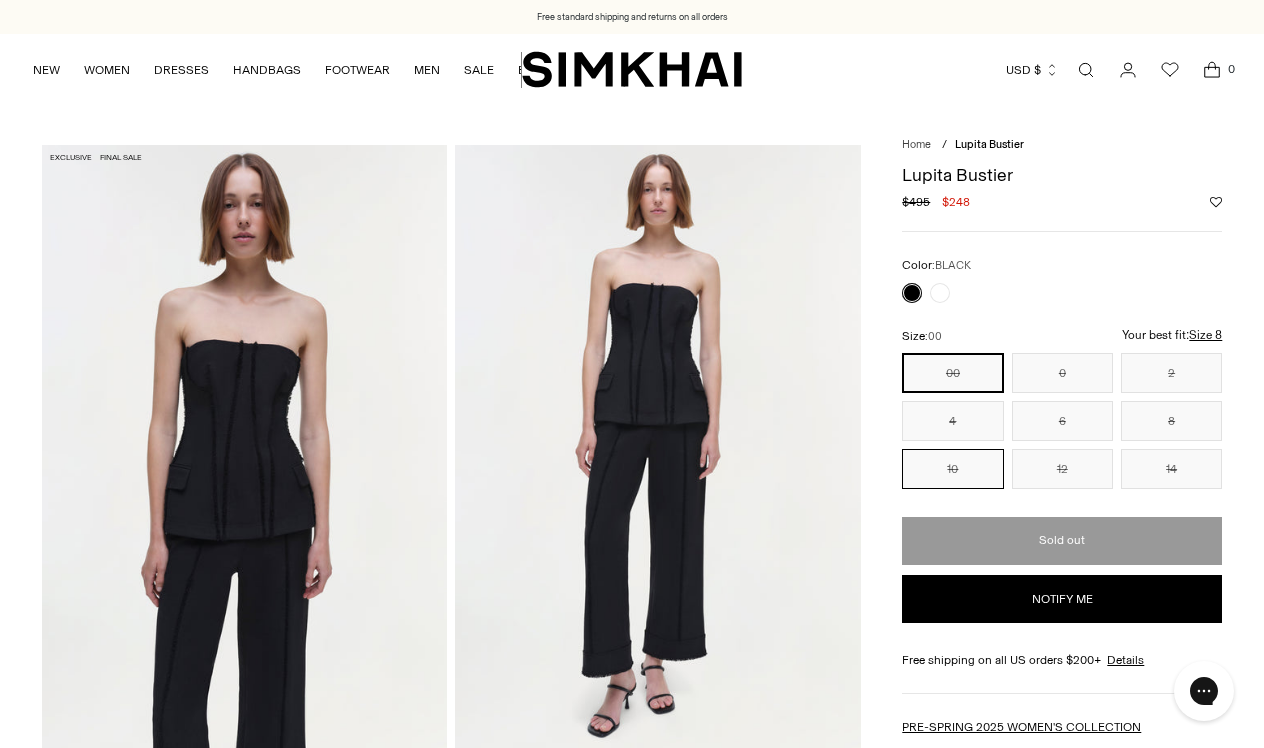 click on "10" at bounding box center (952, 469) 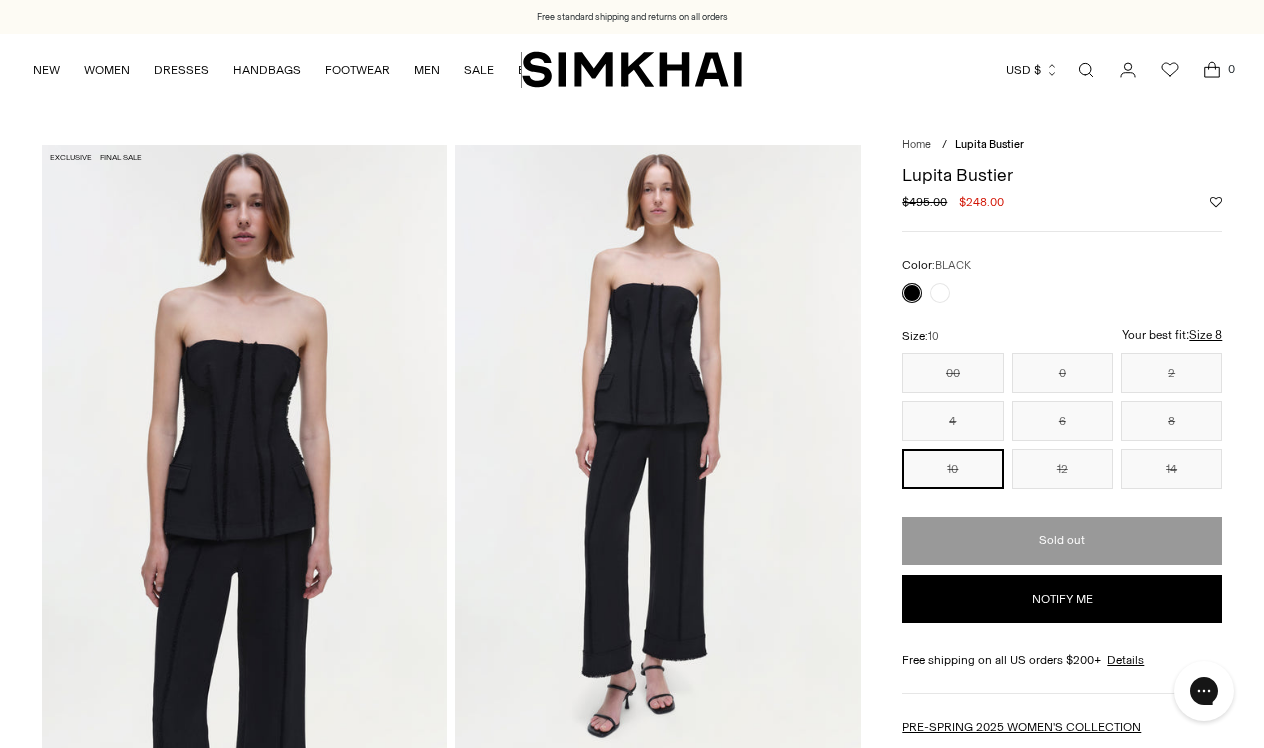 click on "Notify me" at bounding box center (1062, 599) 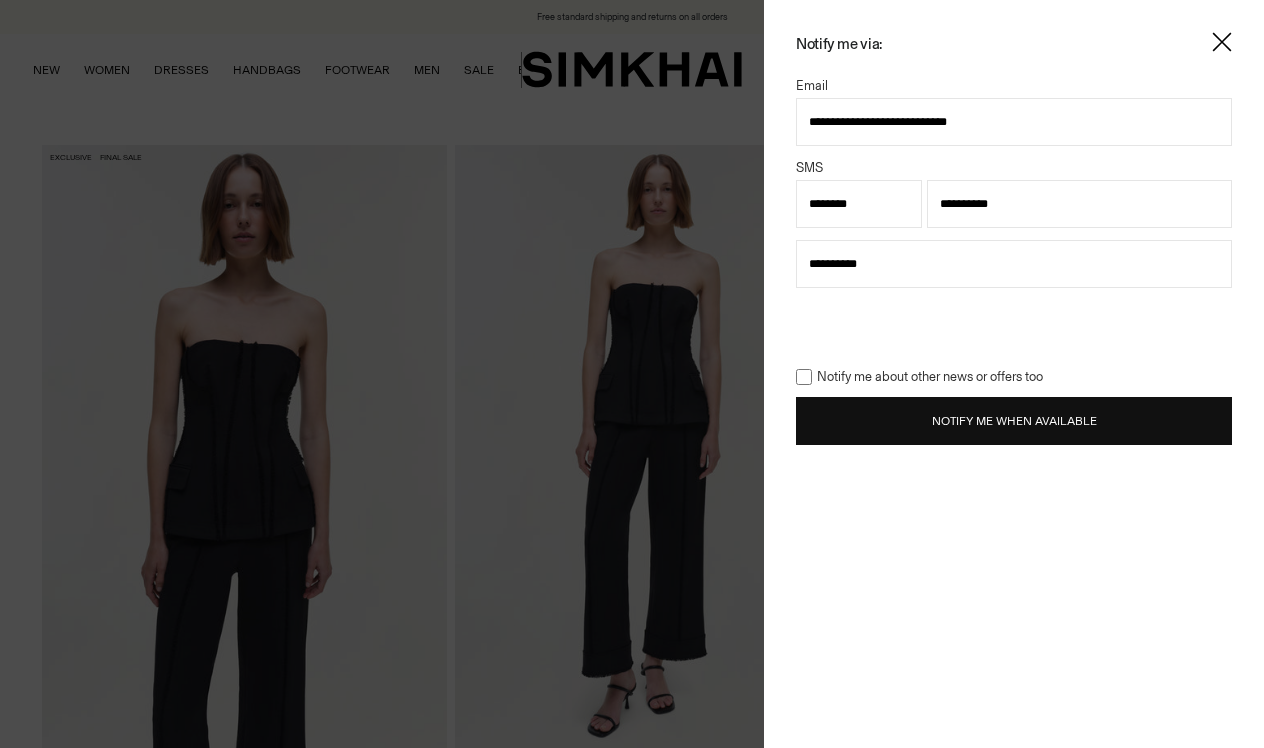 click on "Notify Me When Available" at bounding box center [1014, 421] 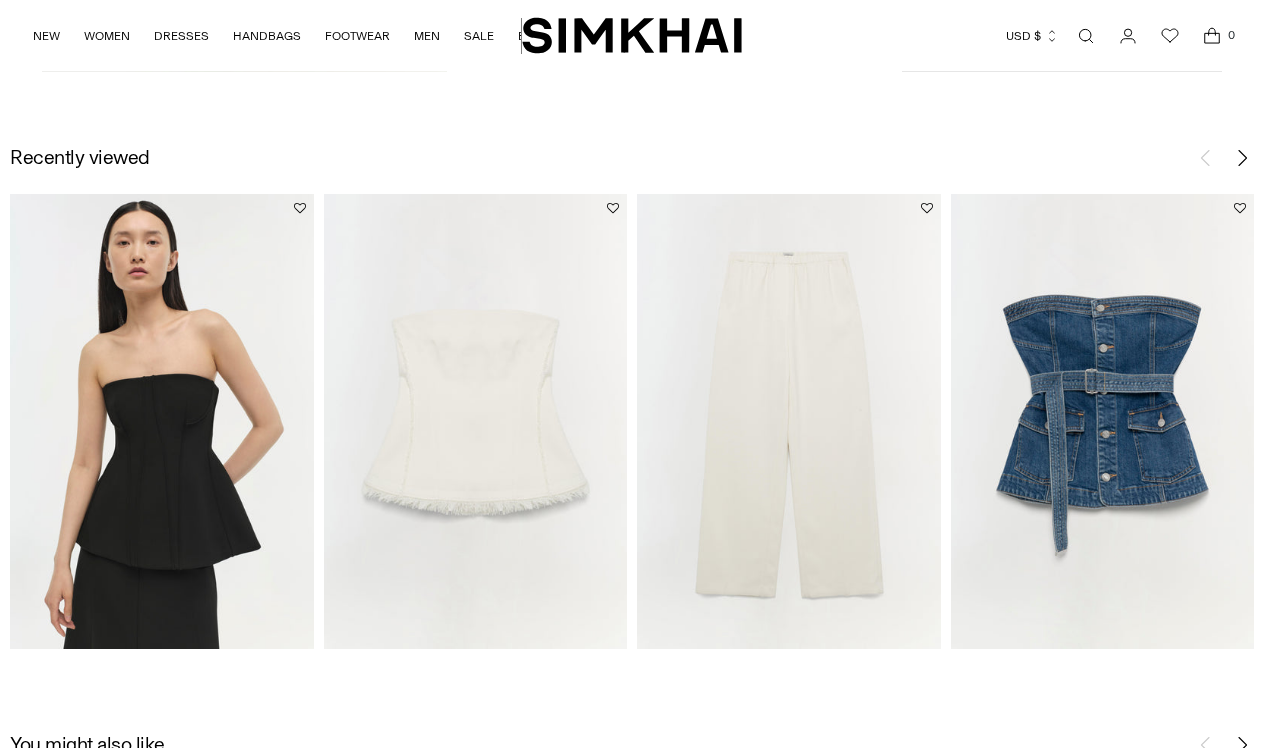 scroll, scrollTop: 2486, scrollLeft: 0, axis: vertical 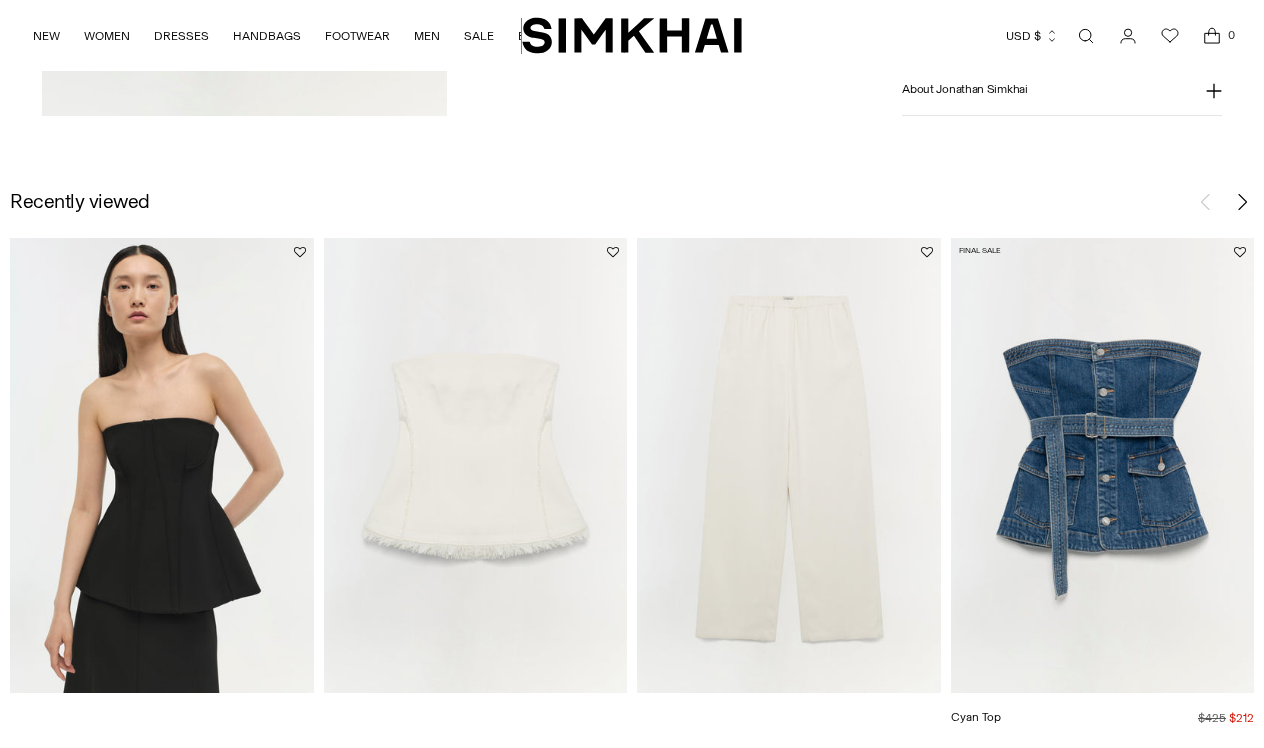 click at bounding box center [0, 0] 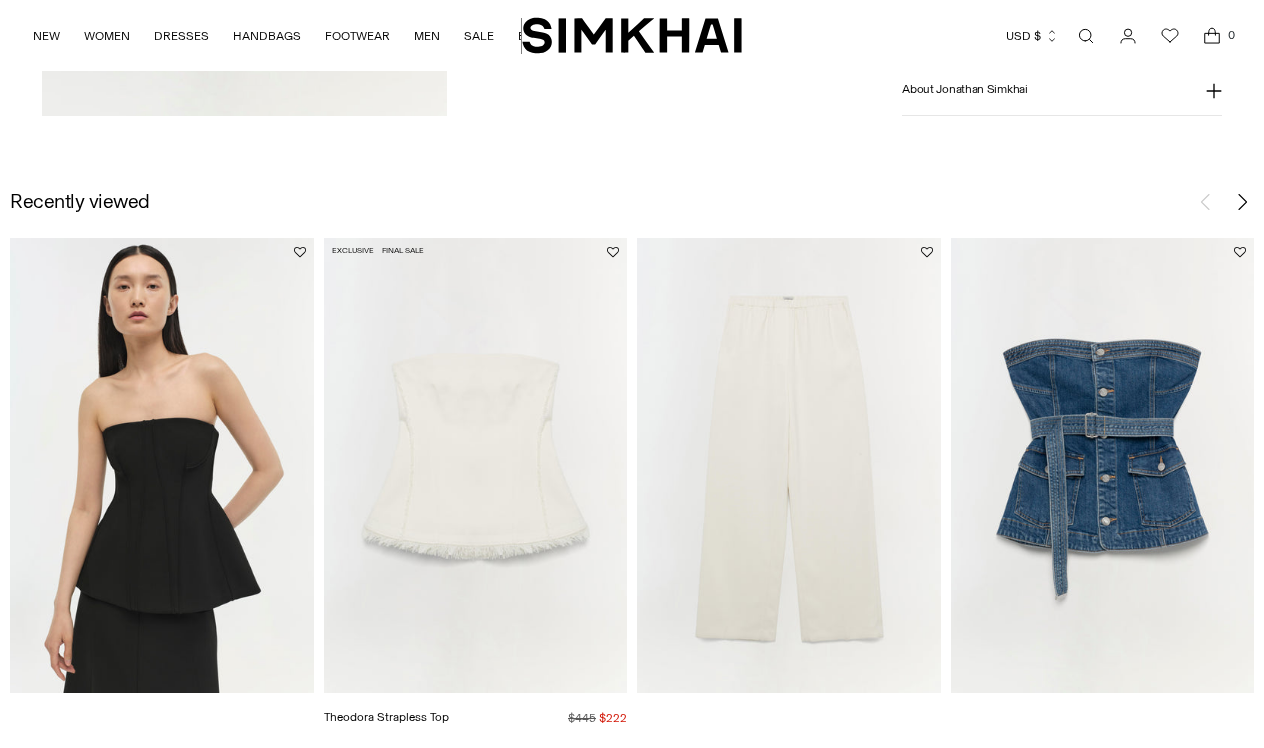 click at bounding box center [0, 0] 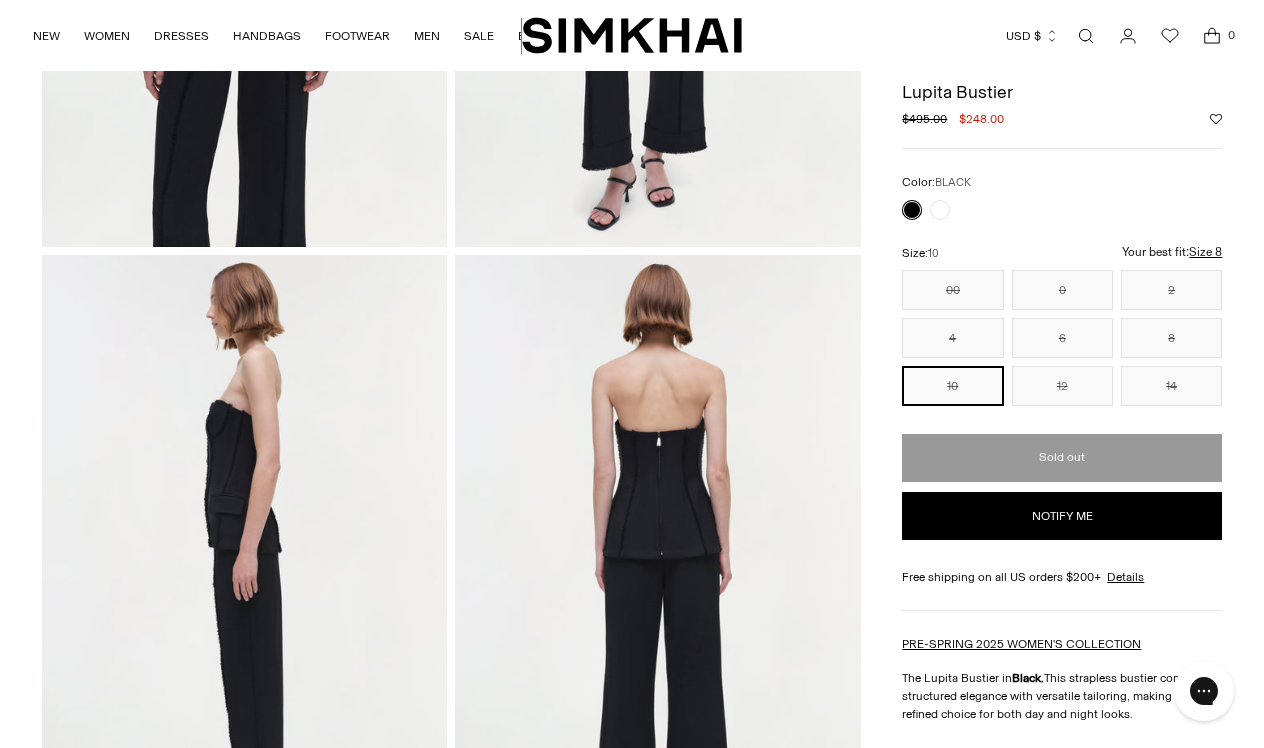 scroll, scrollTop: 483, scrollLeft: 0, axis: vertical 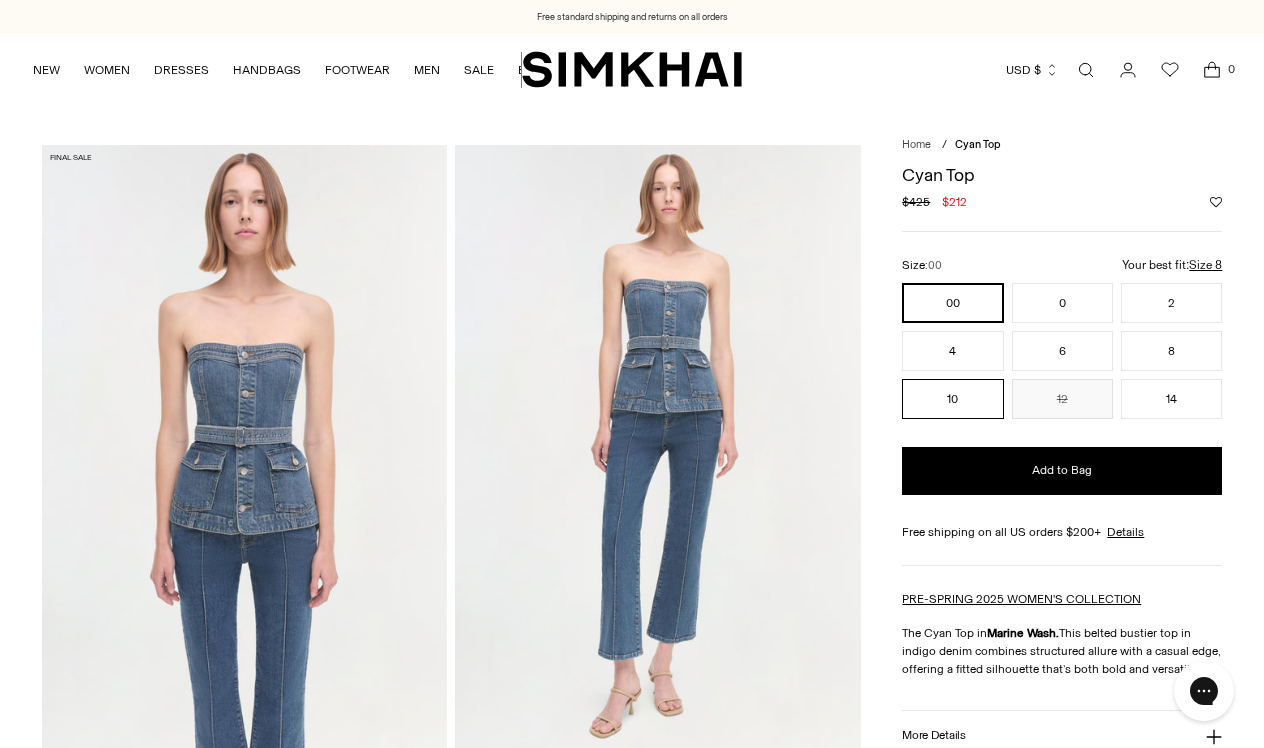 click on "10" at bounding box center (952, 399) 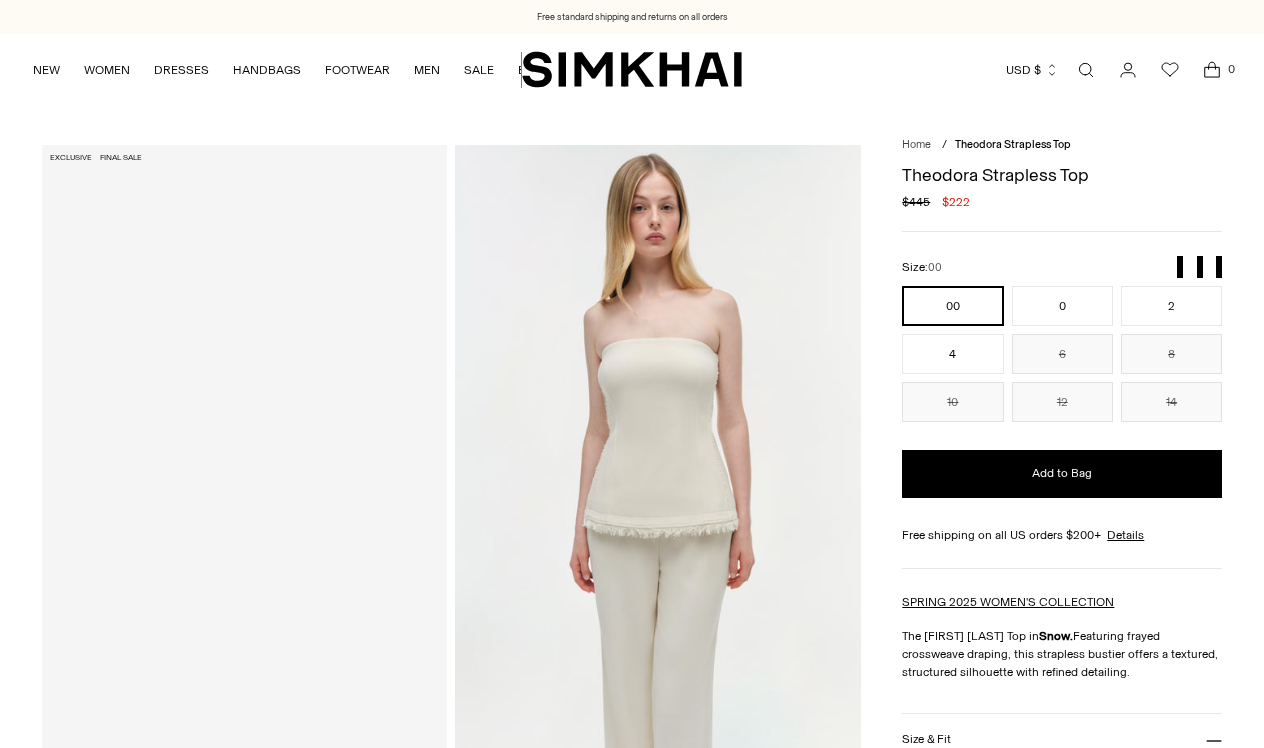 scroll, scrollTop: 0, scrollLeft: 0, axis: both 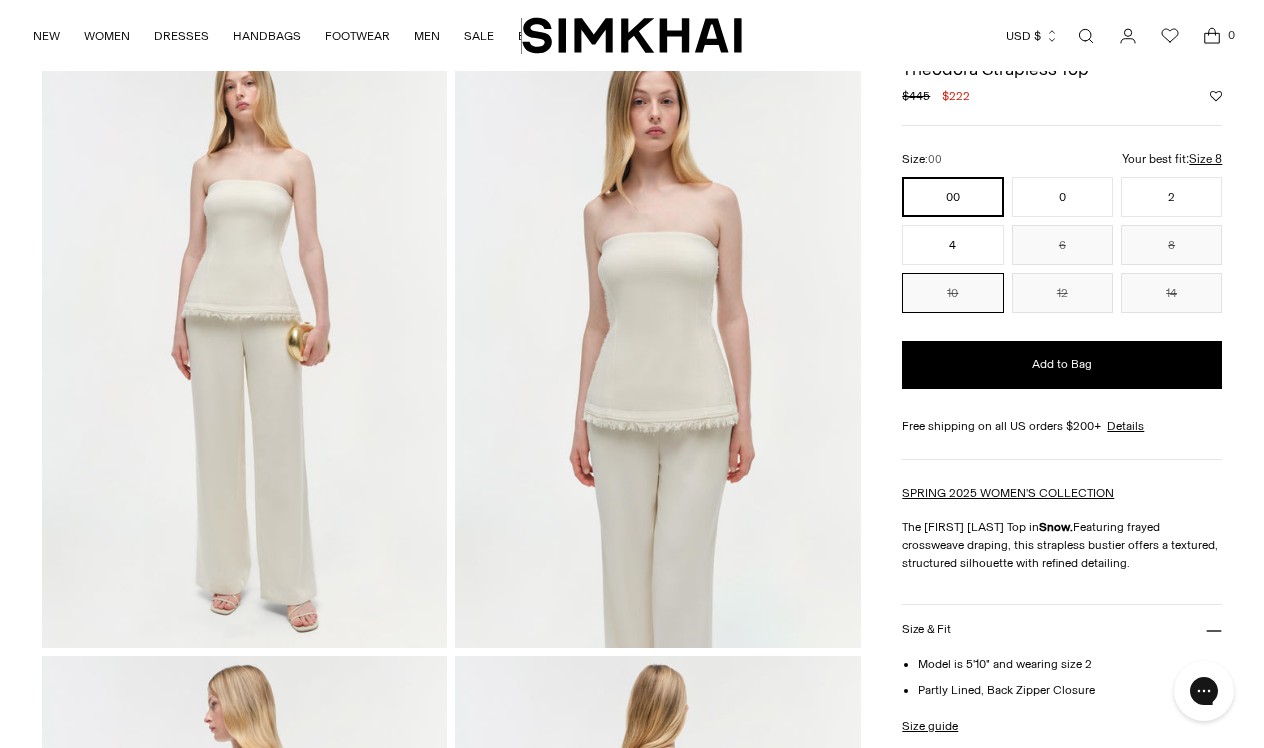 click on "10" at bounding box center [952, 293] 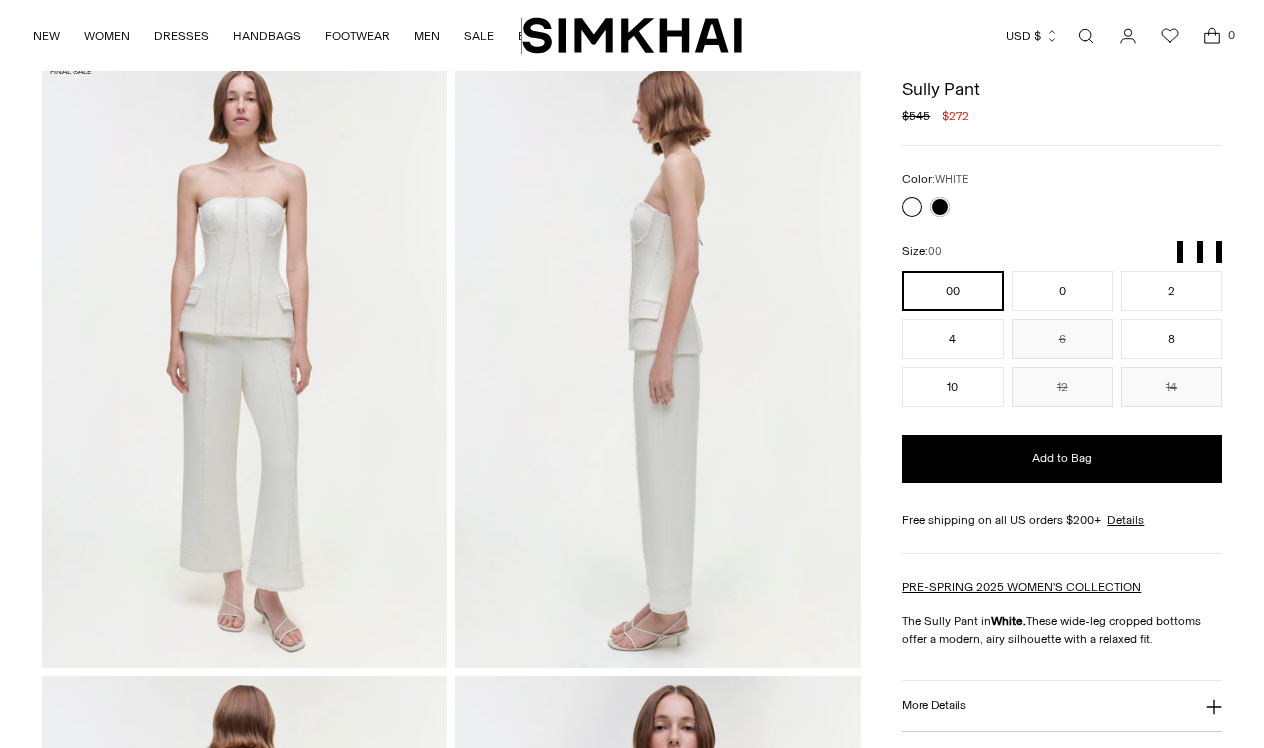 scroll, scrollTop: 149, scrollLeft: 0, axis: vertical 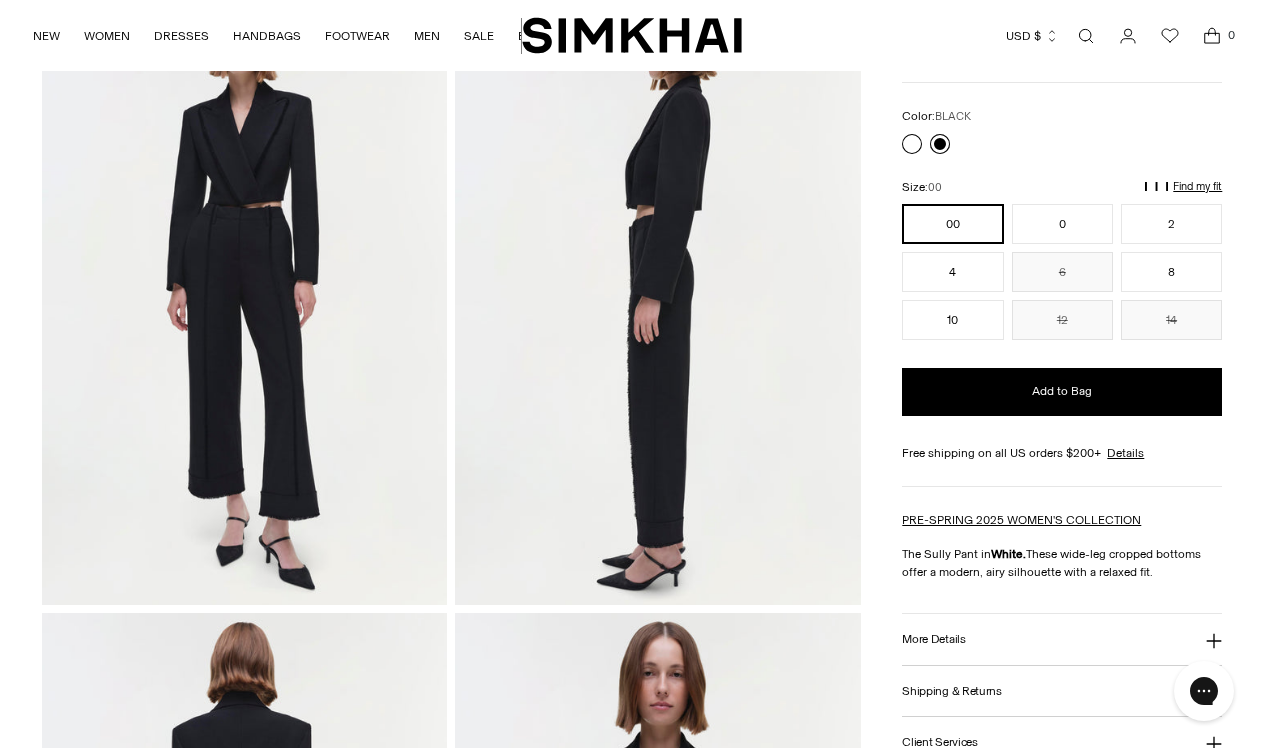 click at bounding box center (940, 144) 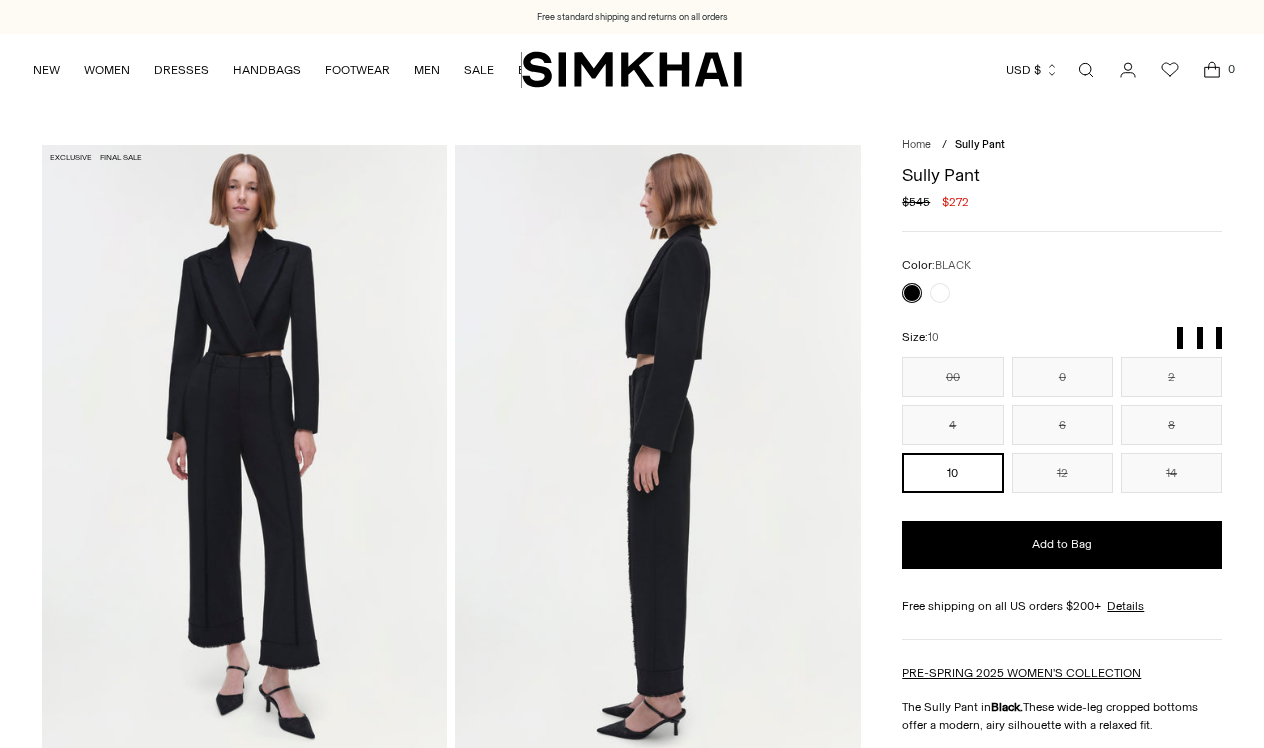 scroll, scrollTop: 0, scrollLeft: 0, axis: both 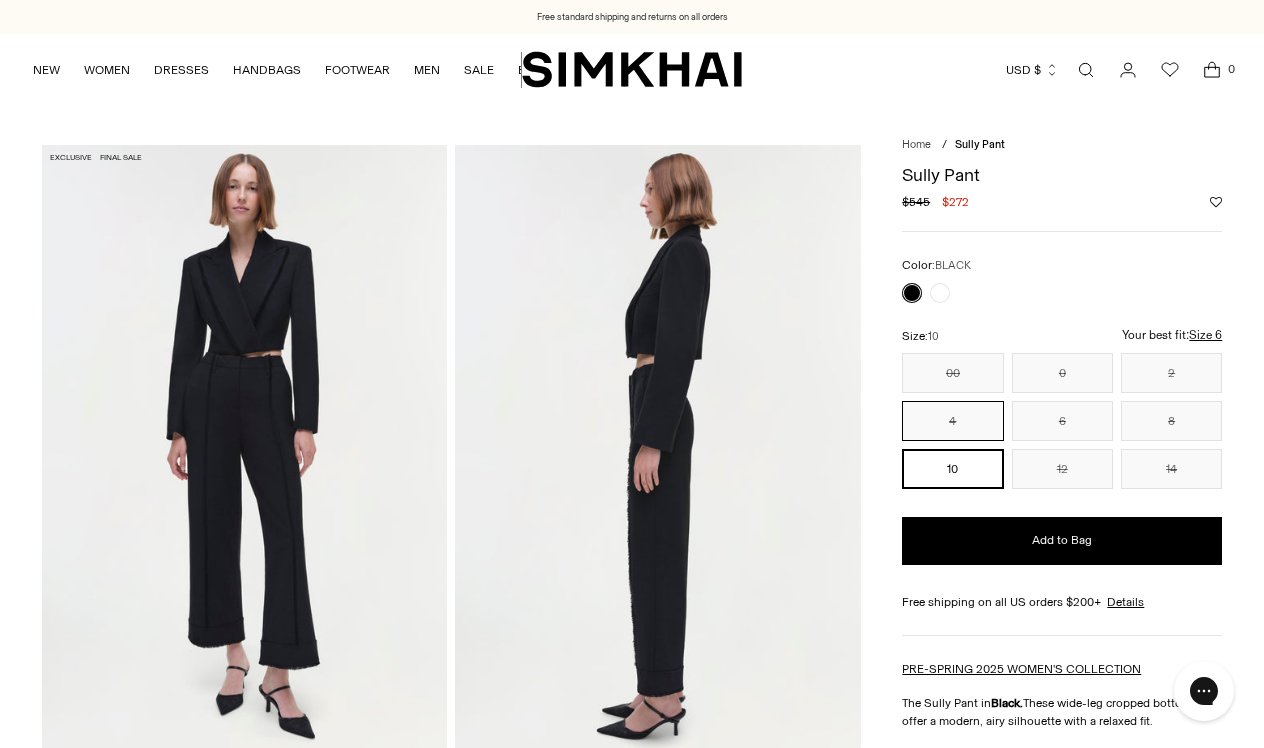 click on "4" at bounding box center [952, 421] 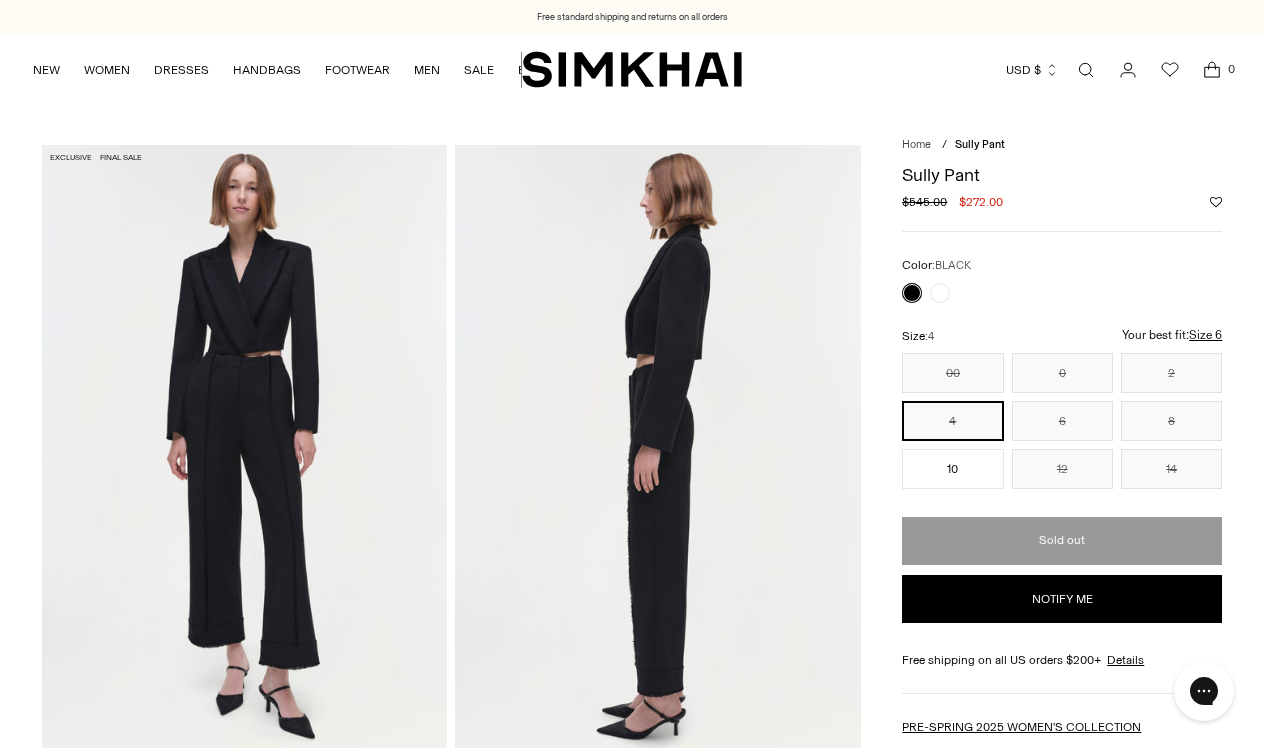 click on "Color:
BLACK" at bounding box center [1062, 265] 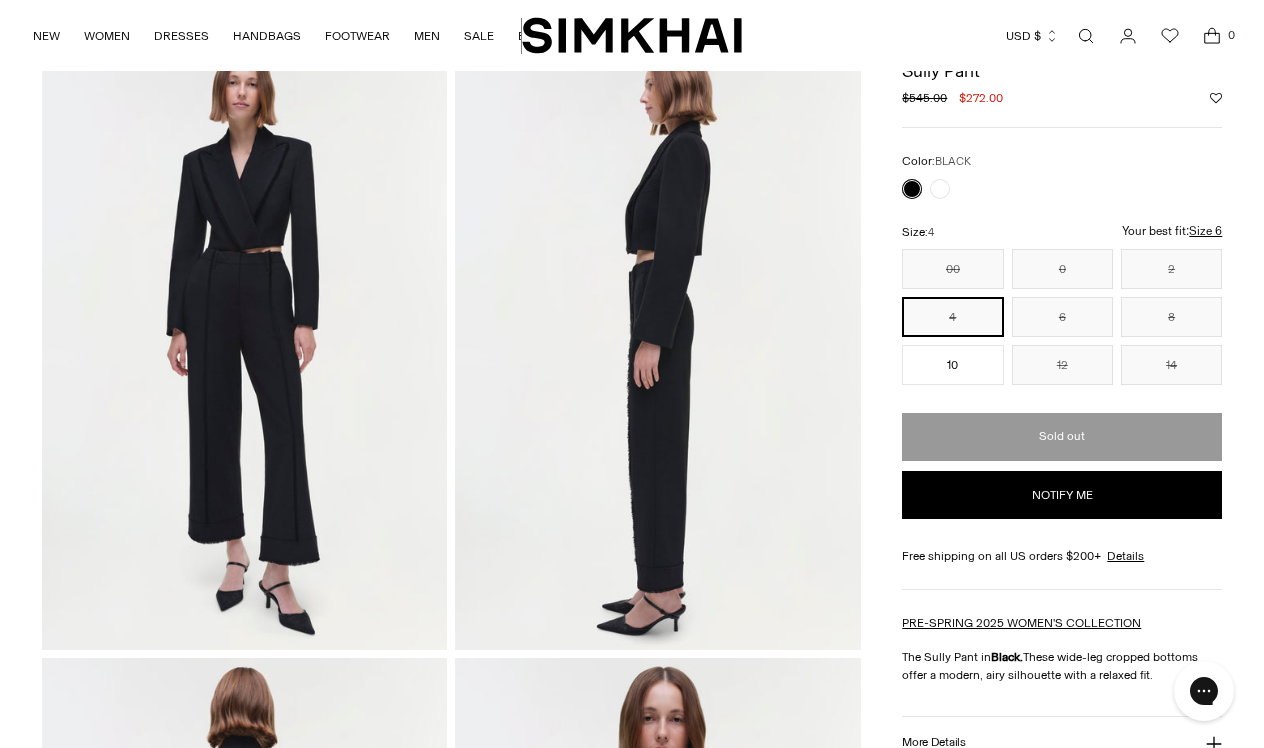 scroll, scrollTop: 134, scrollLeft: 0, axis: vertical 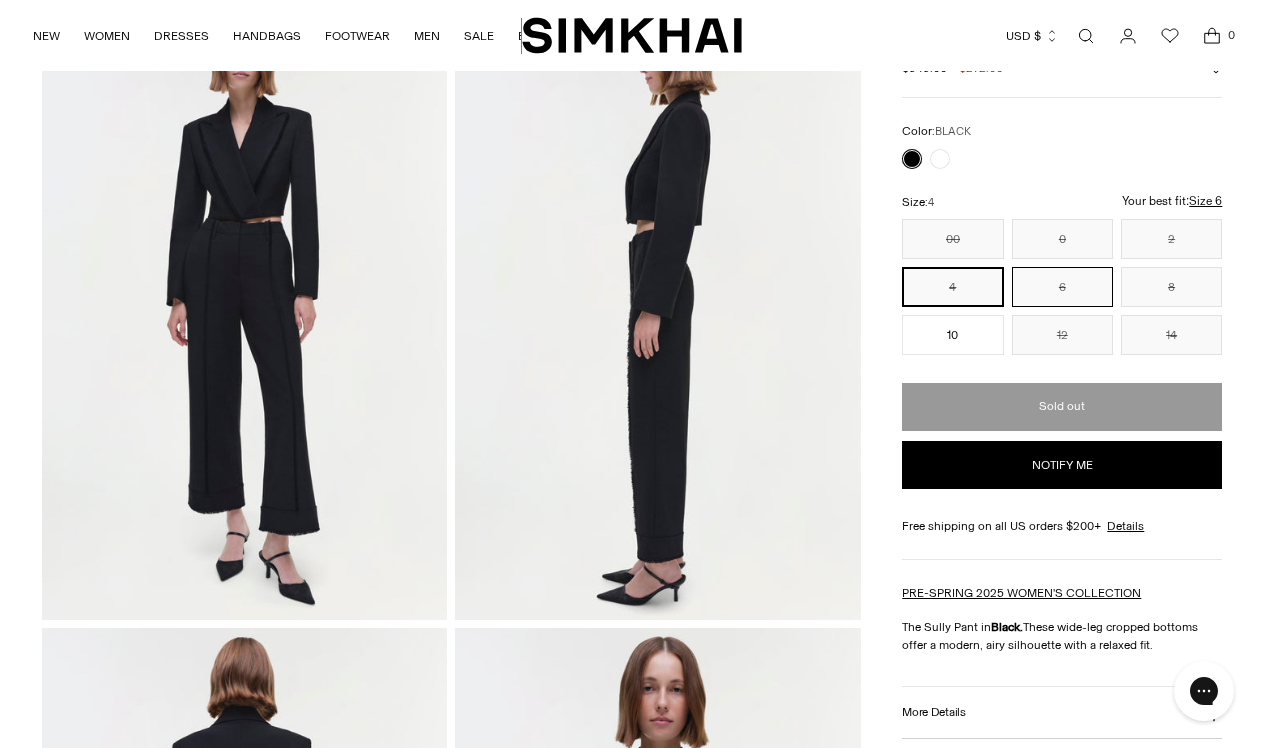 click on "6" at bounding box center (1062, 287) 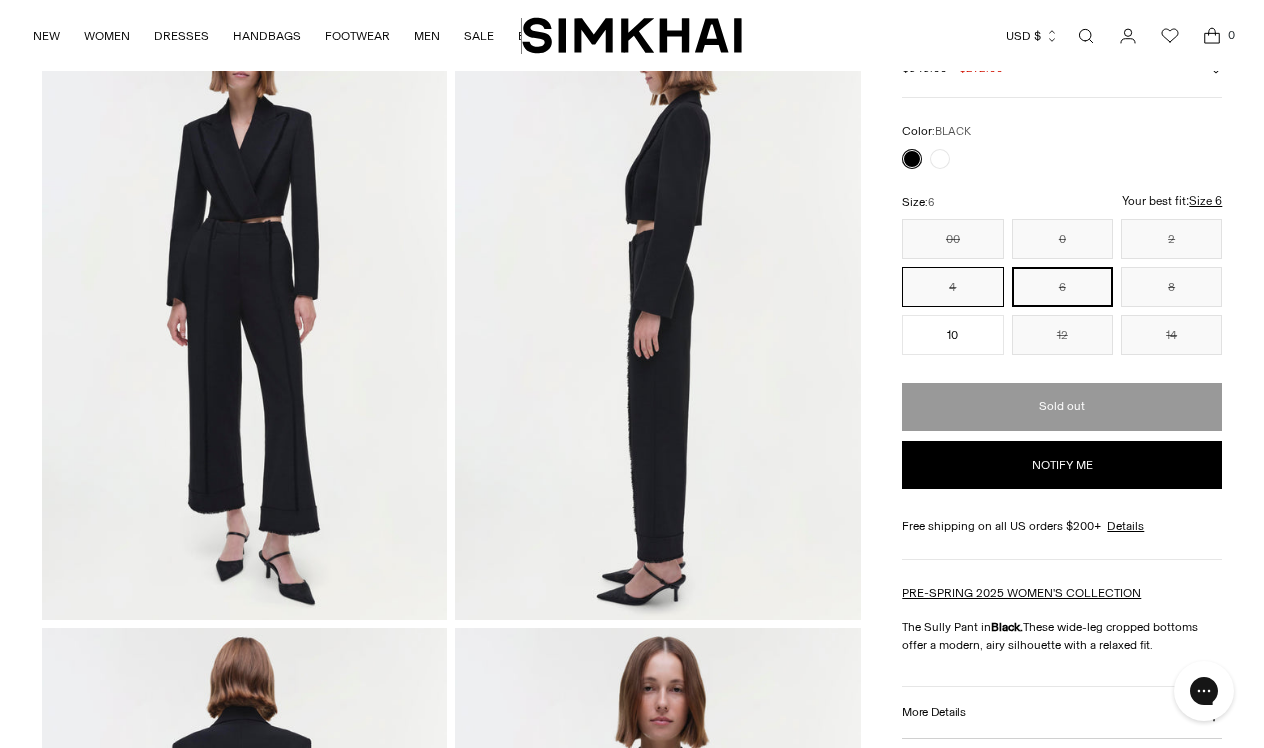click on "4" at bounding box center [952, 287] 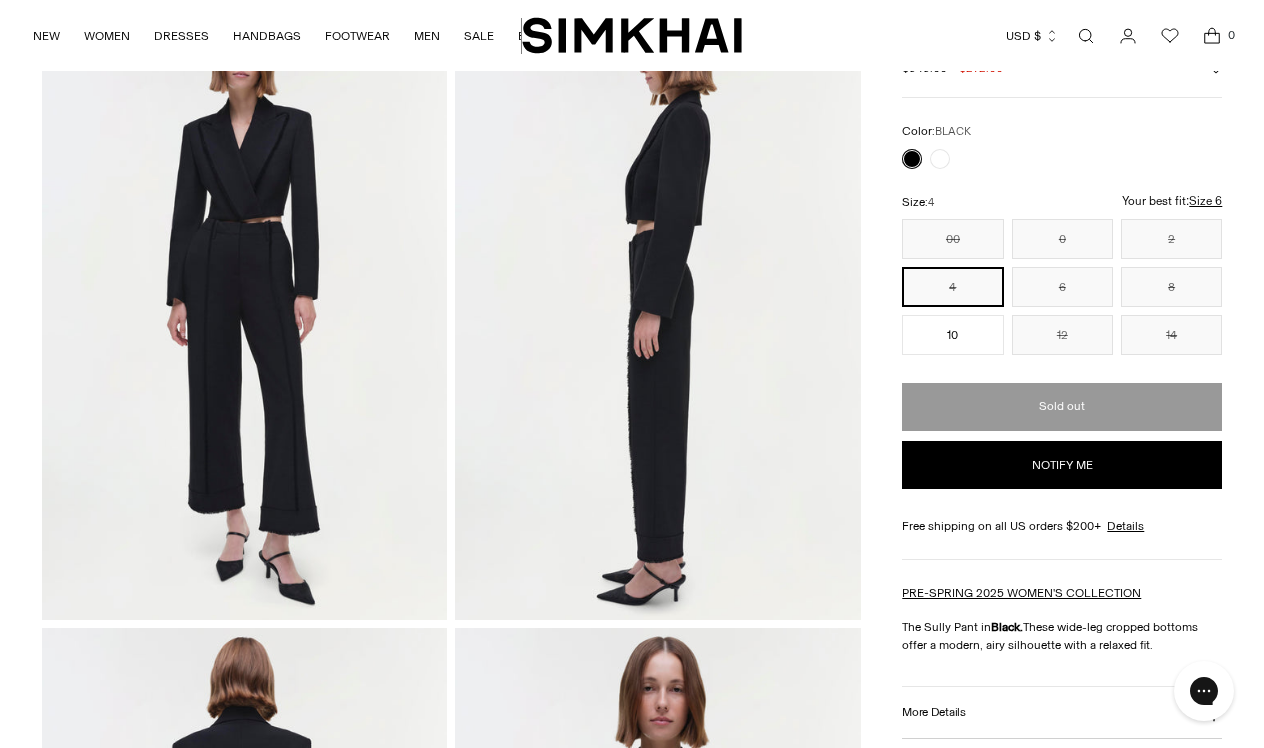 click on "Notify me" at bounding box center (1062, 465) 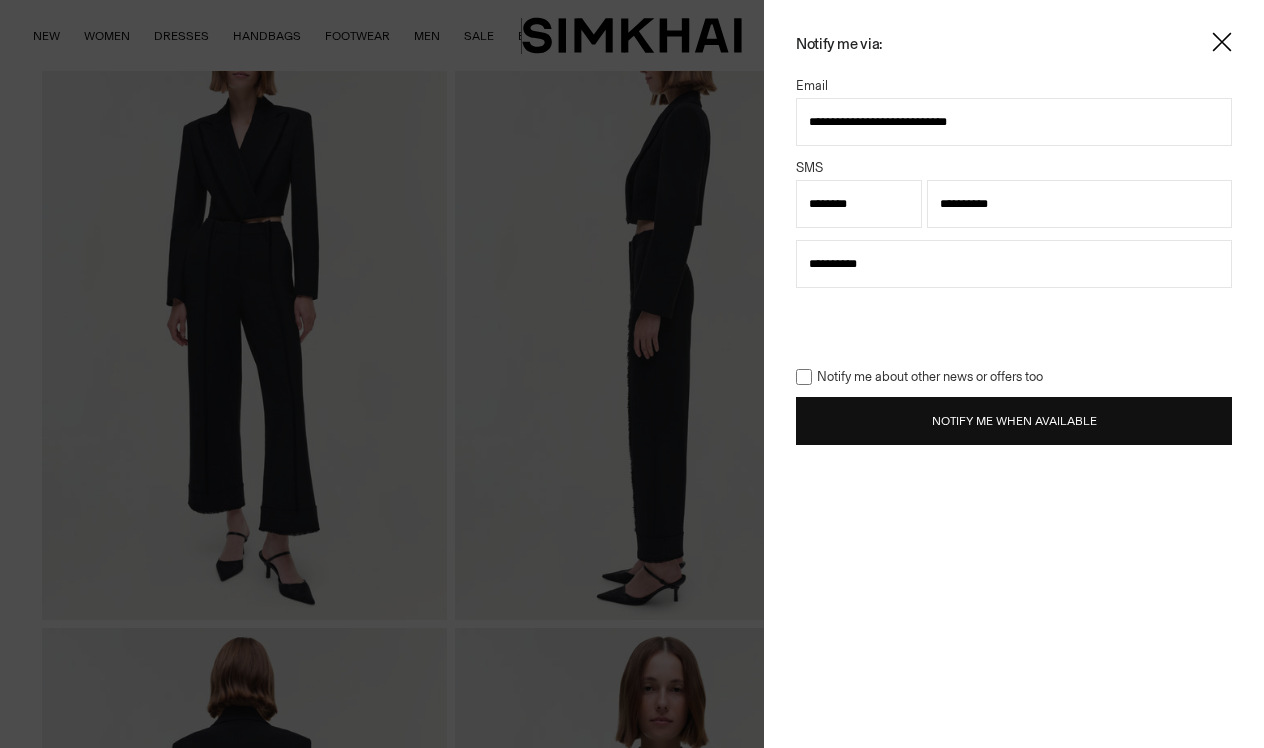 click on "Notify Me When Available" at bounding box center [1014, 421] 